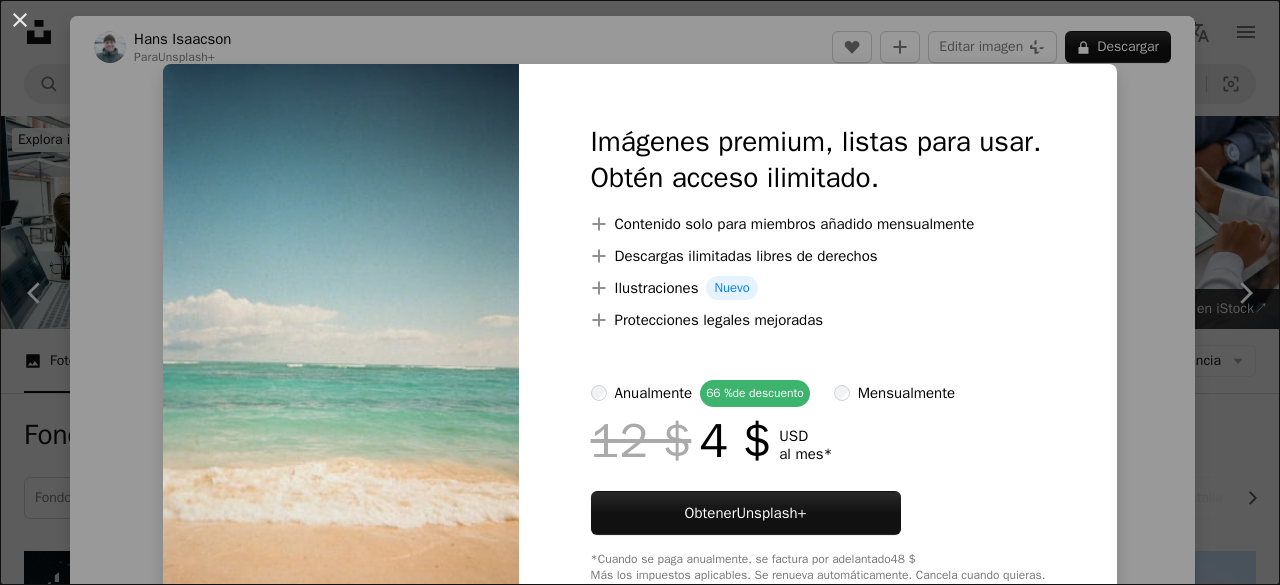 scroll, scrollTop: 5425, scrollLeft: 0, axis: vertical 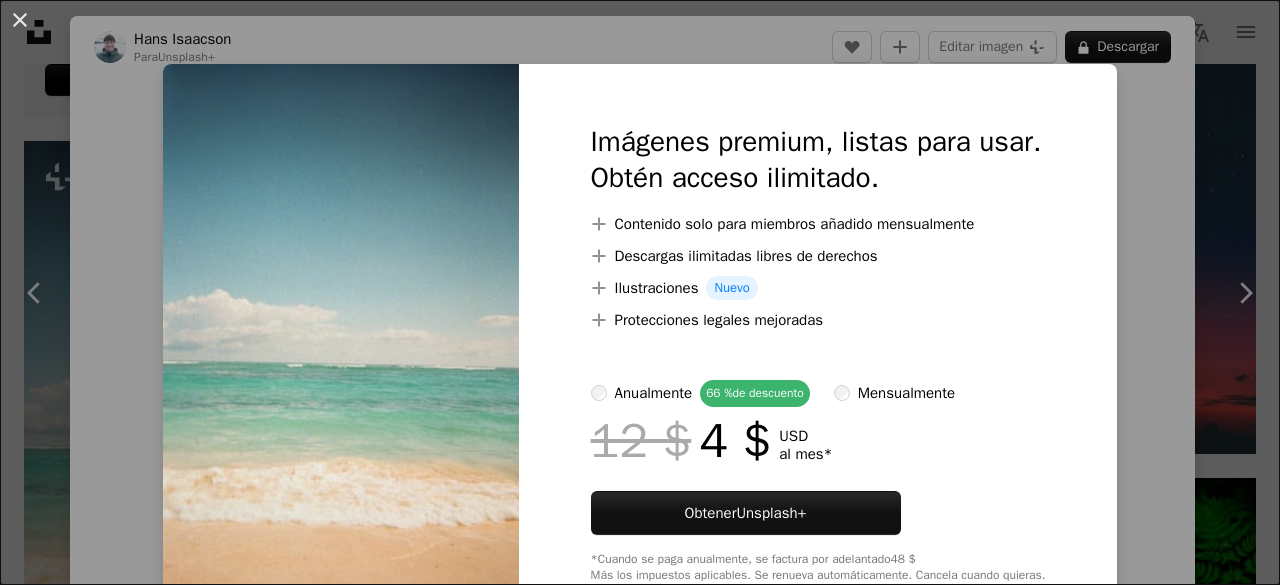 click at bounding box center [341, 353] 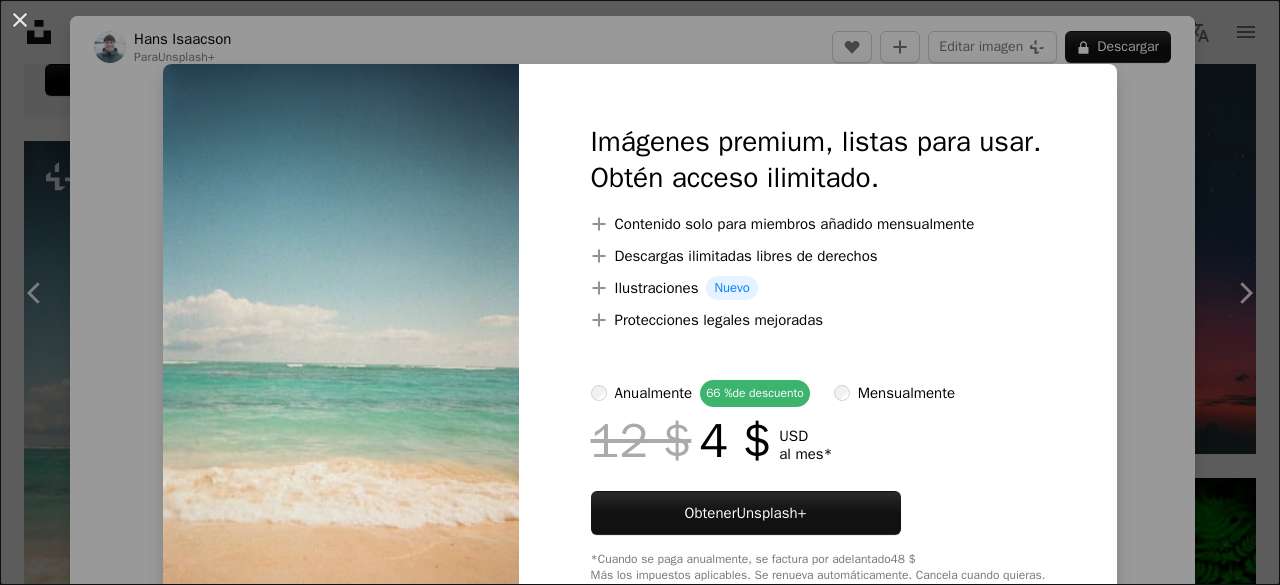 click at bounding box center [341, 353] 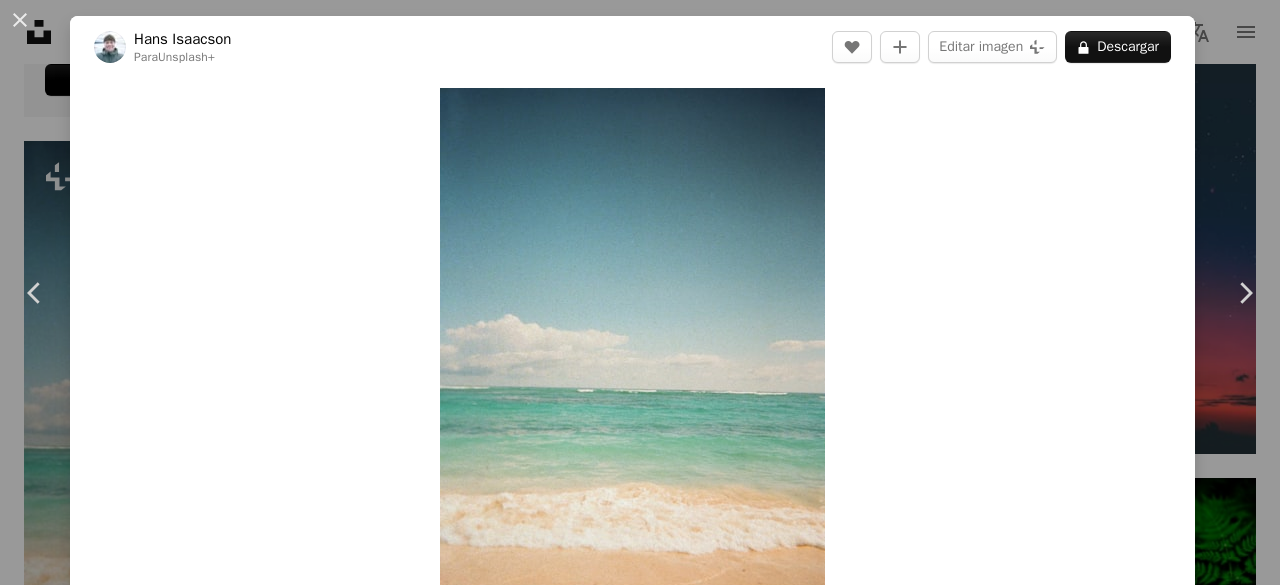 click on "An X shape Chevron left Chevron right [NAME] [LAST] Para Unsplash+ A heart A plus sign Editar imagen Plus sign for Unsplash+ A lock Descargar Zoom in A forward-right arrow Compartir More Actions Calendar outlined Publicado el 11 de abril de 2023 Safety Con la Licencia Unsplash+ papel tapiz fondo abstracto playa verano cielo azul papel pintado de playa arena olas tropical Olas del mar Fondo oceánico Ola oceánica Agua azul línea costera Agua de playa Película Kodak Fotografía de película Imágenes de Creative Commons De esta serie Chevron right Plus sign for Unsplash+ Plus sign for Unsplash+ Plus sign for Unsplash+ Plus sign for Unsplash+ Plus sign for Unsplash+ Plus sign for Unsplash+ Plus sign for Unsplash+ Plus sign for Unsplash+ Plus sign for Unsplash+ Plus sign for Unsplash+ Plus sign for Unsplash+ Plus sign for Unsplash+ Imágenes relacionadas Plus sign for Unsplash+ A heart A plus sign [NAME] [LAST] Para Unsplash+ A lock Descargar Plus sign for Unsplash+ A heart A plus sign [NAME] [LAST] Para Unsplash+ A lock Descargar A heart Para" at bounding box center [640, 292] 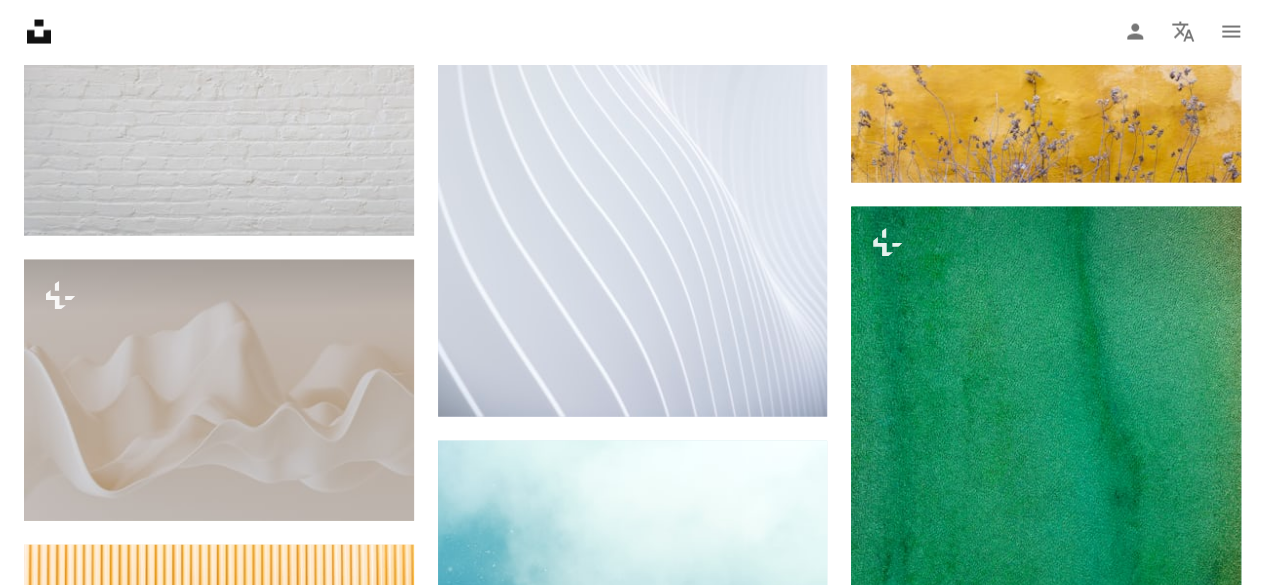 scroll, scrollTop: 2048, scrollLeft: 0, axis: vertical 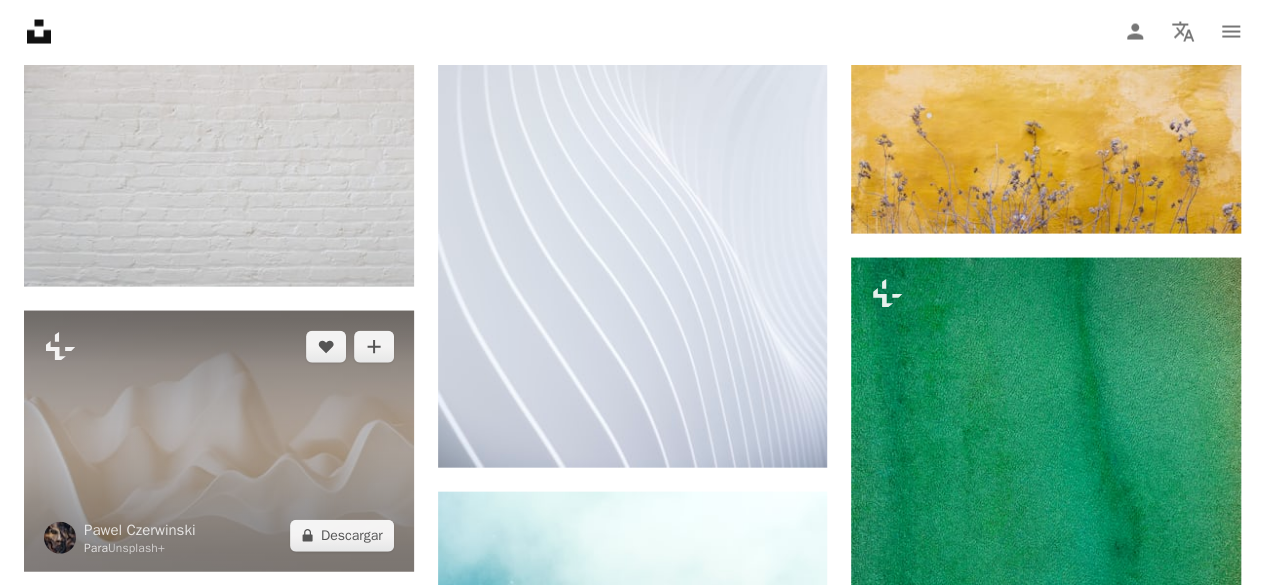 click at bounding box center [219, 441] 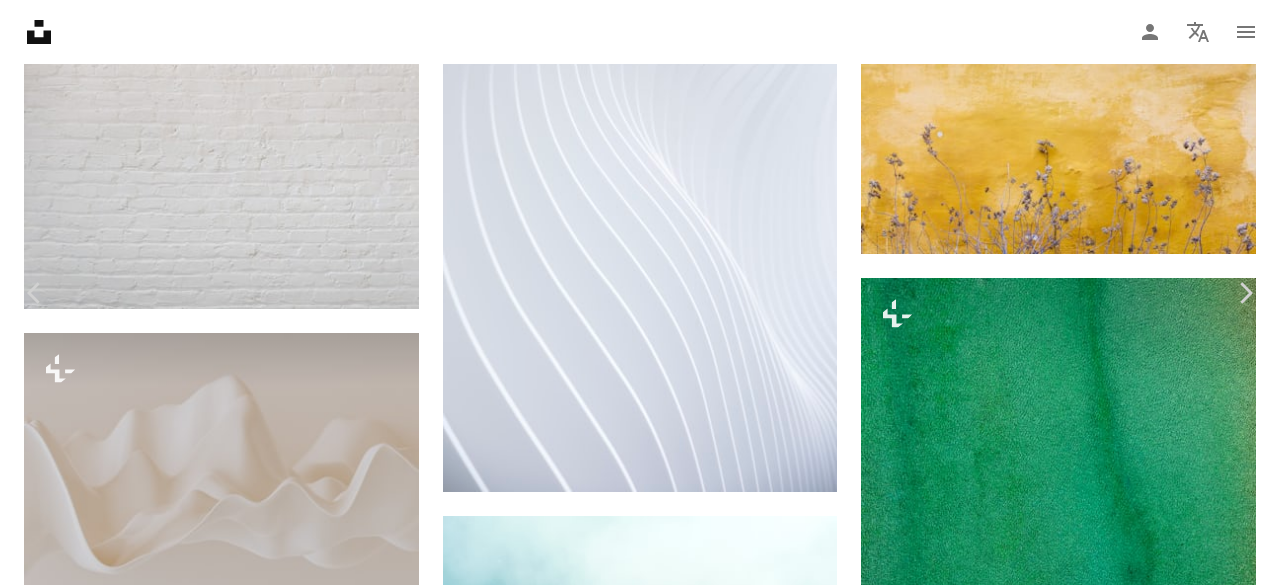 click on "An X shape Chevron left Chevron right [NAME] Para  Unsplash+ A heart A plus sign Editar imagen   Plus sign for Unsplash+ A lock   Descargar Zoom in Presentado en Fotos ,  Texturas ,  Wallpapers A forward-right arrow Compartir More Actions Calendar outlined Publicado el  5 de noviembre de 2022 Safety Con la  Licencia Unsplash+ papel tapiz fondo abstracto textura arte patrón Blanco minimalista ola Imagen digital hacer nata gráficos brillante papel tapiz horizontal batidora cgi Fondos de pantalla HD De esta serie Chevron right Plus sign for Unsplash+ Plus sign for Unsplash+ Plus sign for Unsplash+ Plus sign for Unsplash+ Plus sign for Unsplash+ Plus sign for Unsplash+ Plus sign for Unsplash+ Plus sign for Unsplash+ Plus sign for Unsplash+ Imágenes relacionadas Plus sign for Unsplash+ A heart A plus sign Enis Can Ceyhan Para  Unsplash+ A lock   Descargar Plus sign for Unsplash+ A heart A plus sign Pramod Tiwari Para  Unsplash+ A lock   Descargar Plus sign for Unsplash+ A heart A plus sign Para" at bounding box center (640, 11267) 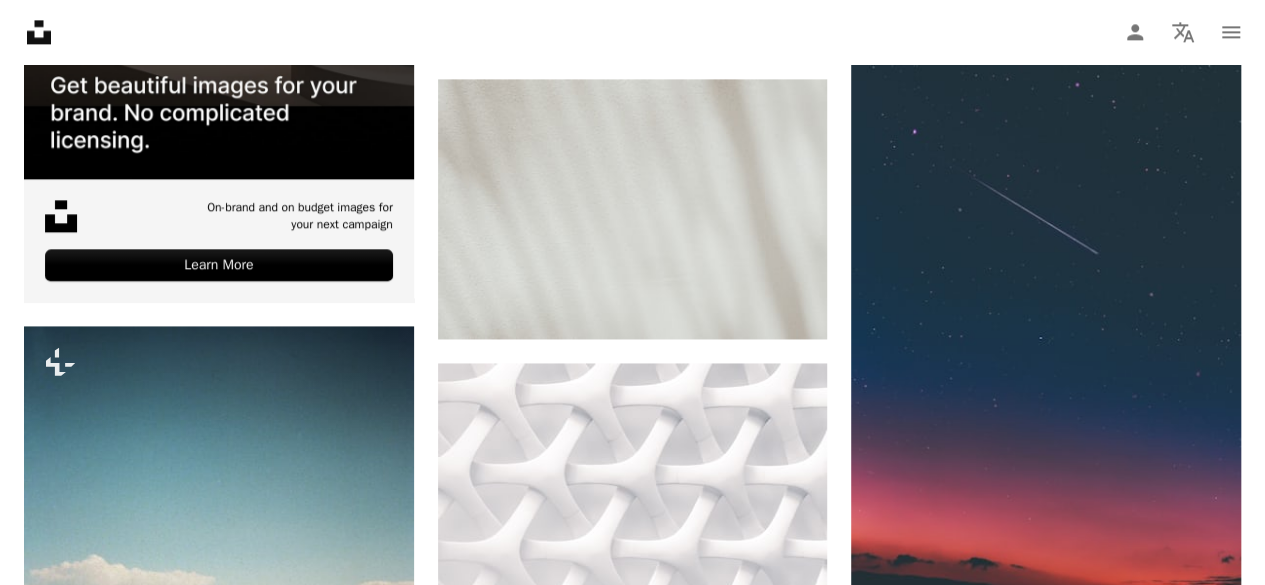 scroll, scrollTop: 5185, scrollLeft: 0, axis: vertical 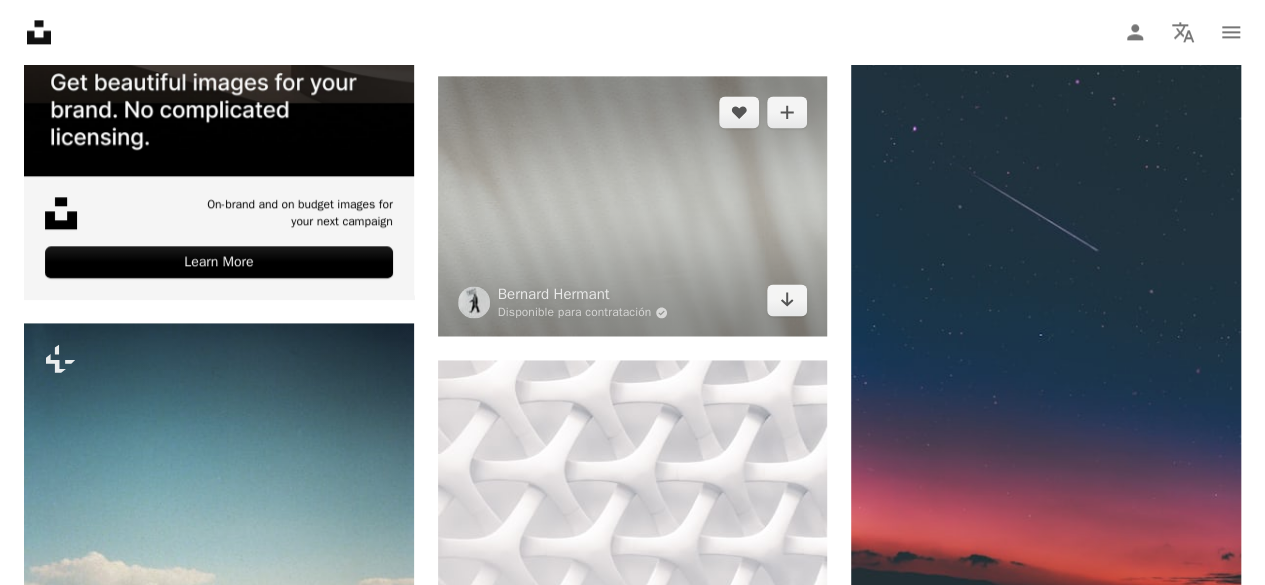 click at bounding box center (633, 206) 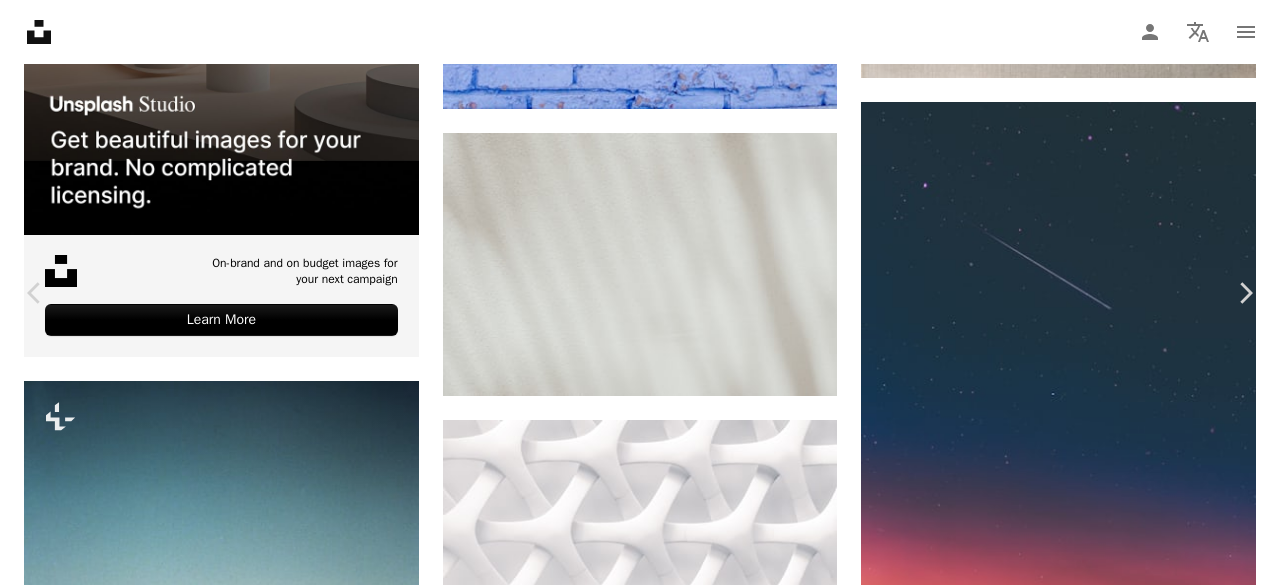 click on "Descargar gratis" at bounding box center [1074, 7885] 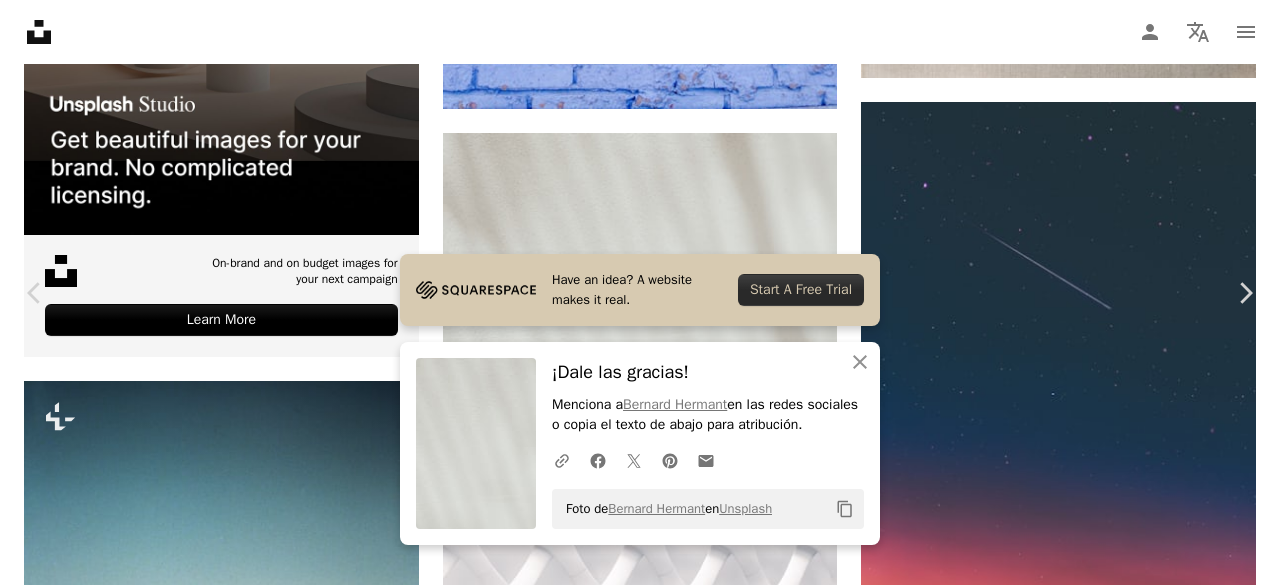 click on "An X shape Chevron left Chevron right Have an idea? A website makes it real. Start A Free Trial An X shape Cerrar ¡Dale las gracias! Menciona a [NAME] en las redes sociales o copia el texto de abajo para atribución. A URL sharing icon (chains) Facebook icon X (formerly Twitter) icon Pinterest icon An envelope Foto de [NAME] en Unsplash
Copy content [NAME] Disponible para contratación A checkmark inside of a circle A heart A plus sign Editar imagen   Plus sign for Unsplash+ Descargar gratis Chevron down Zoom in Visualizaciones 158.600.620 Descargas 370.786 Presentado en Fotos ,  Texturas A forward-right arrow Compartir Info icon Información More Actions A map marker [CITY], [COUNTRY] Calendar outlined Publicado el  16 de marzo de 2018 Camera FUJIFILM, X100F Safety Uso gratuito bajo la  Licencia Unsplash papel tapiz fondo textura pared fondo de textura telón de fondo sombra piedra luz del sol línea Decoración cemento espacio en blanco material Superficie exterior  |" at bounding box center (640, 8130) 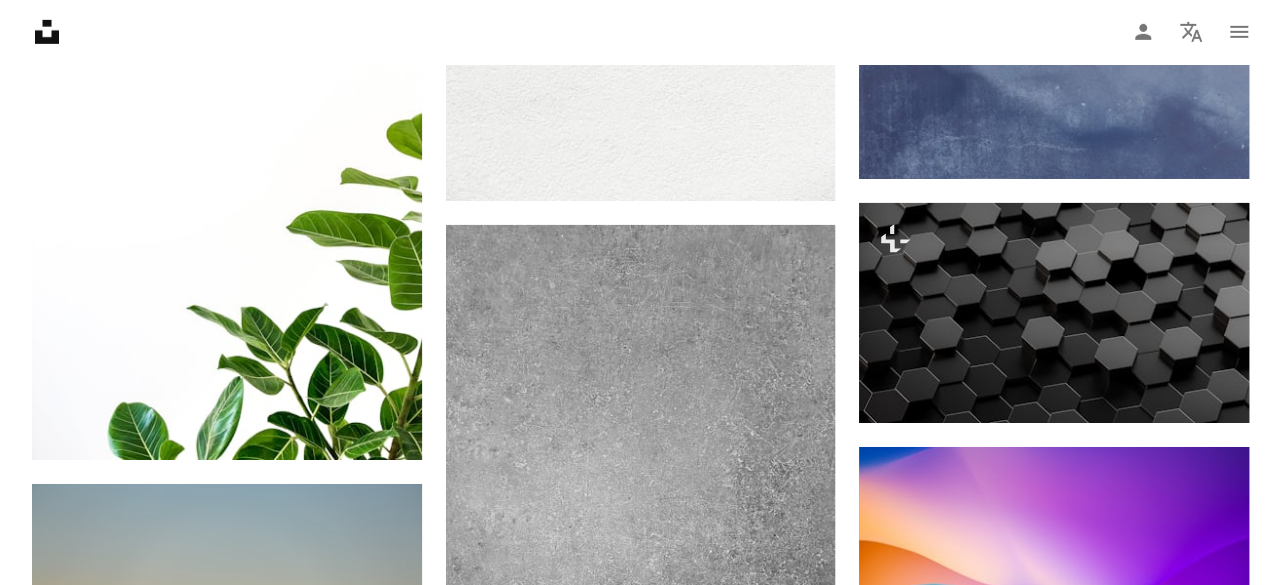 scroll, scrollTop: 7071, scrollLeft: 0, axis: vertical 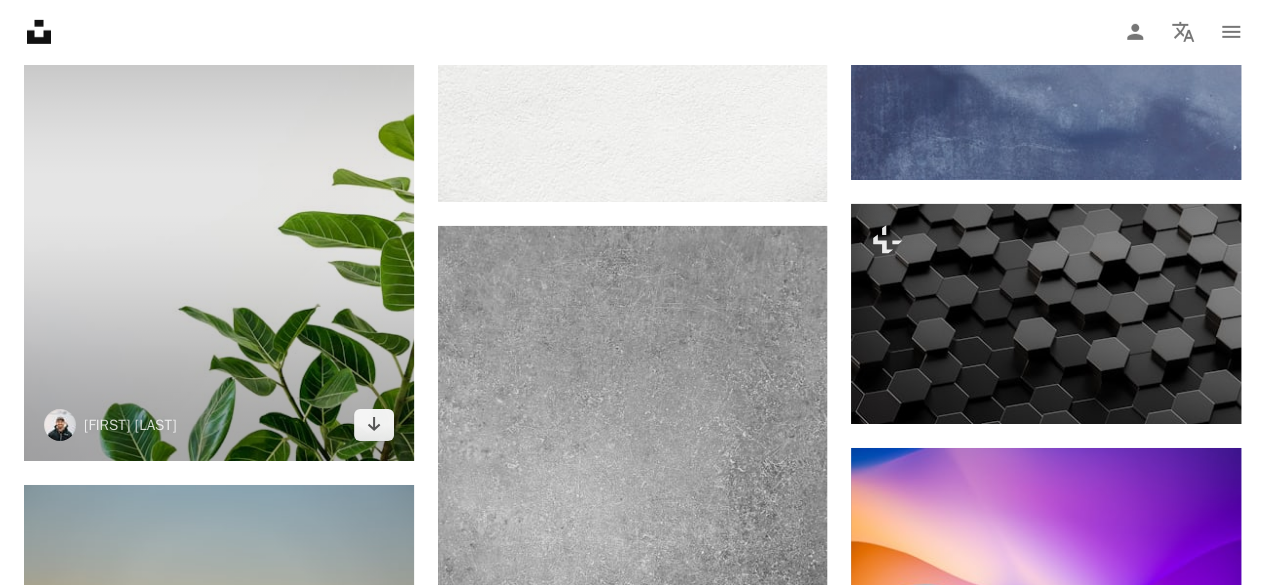 click at bounding box center [219, 200] 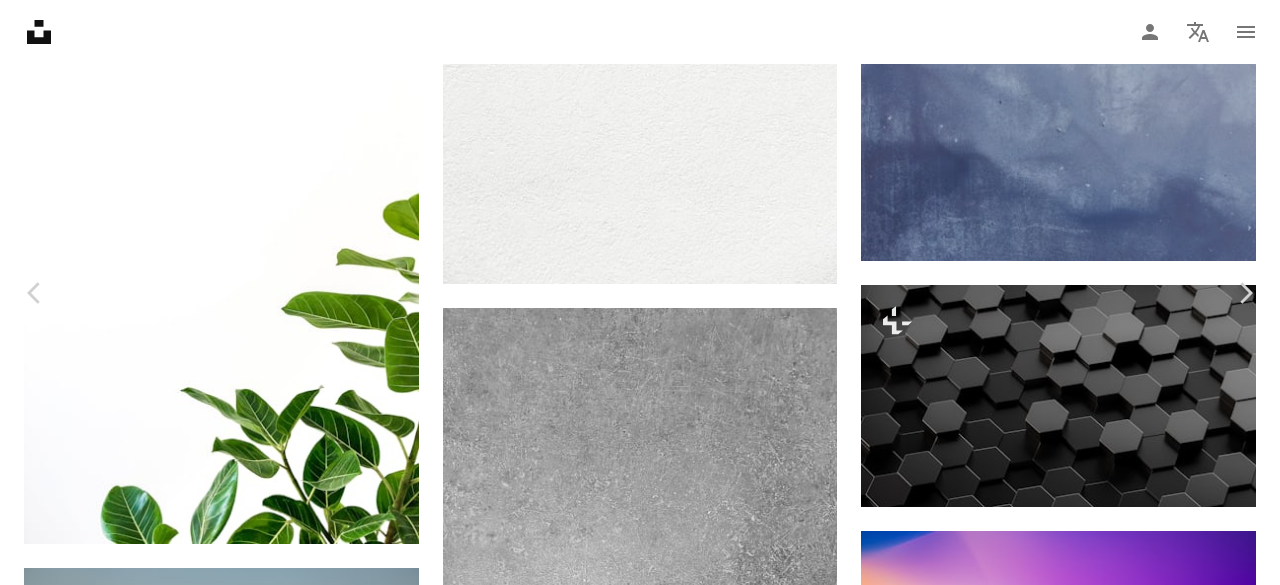 click on "Descargar gratis" at bounding box center [1074, 5999] 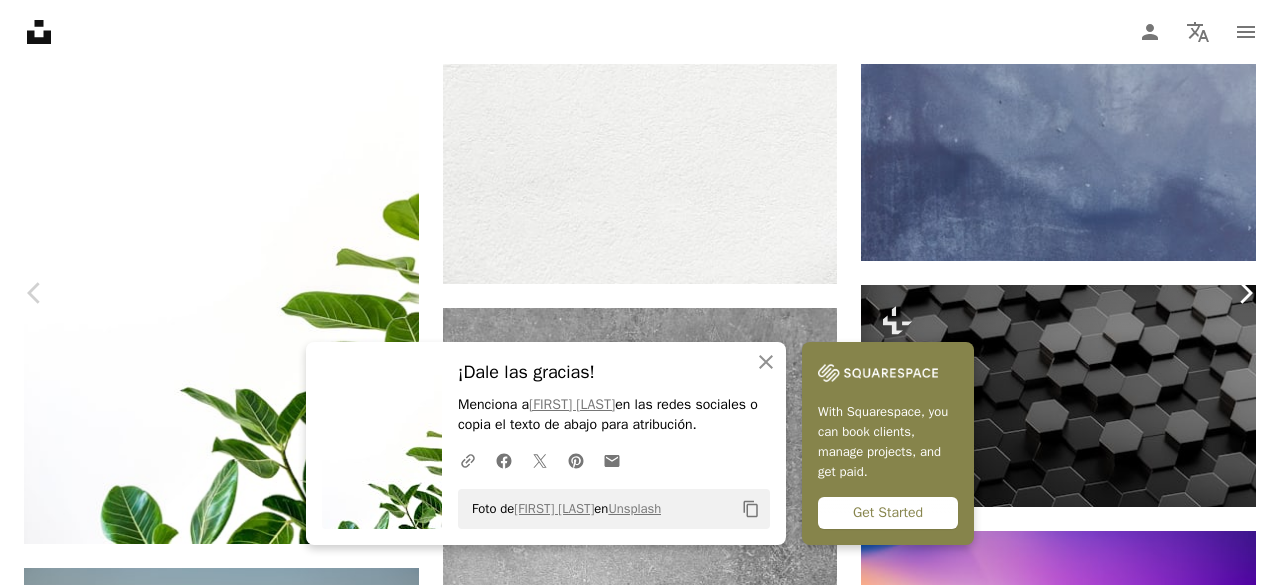 click on "Chevron right" at bounding box center (1245, 293) 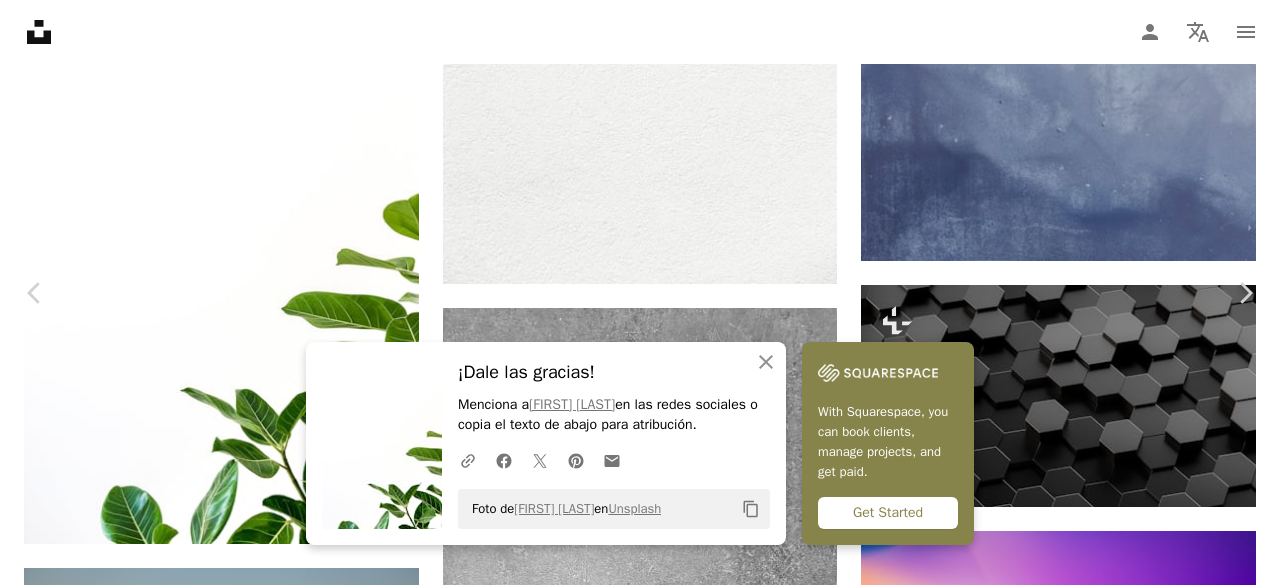 scroll, scrollTop: 843, scrollLeft: 0, axis: vertical 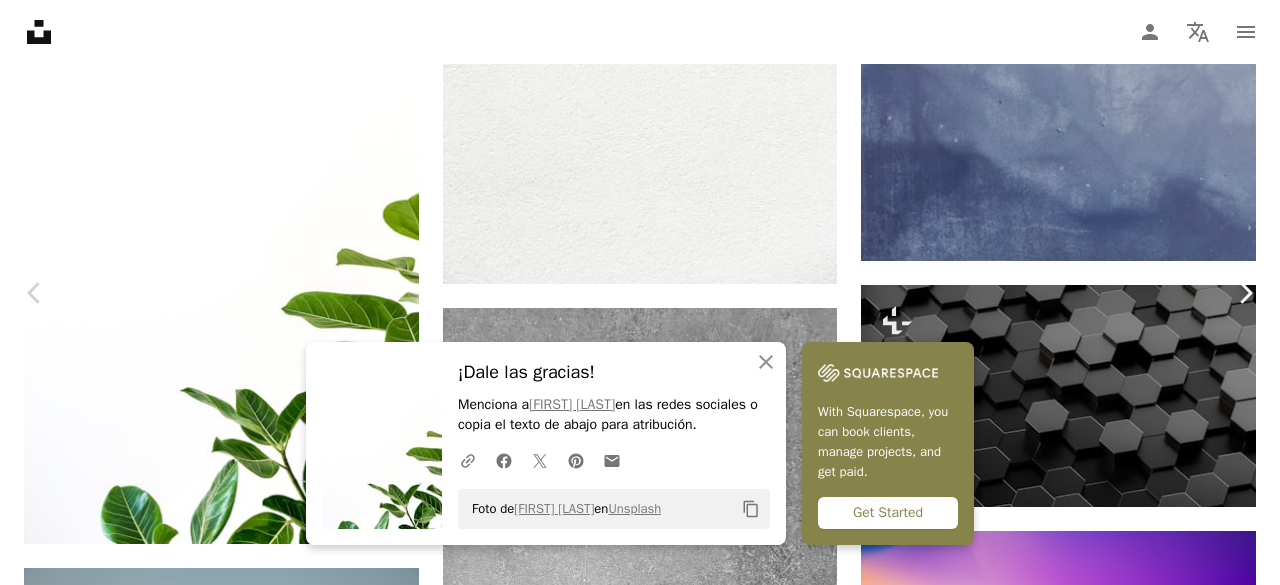 click on "Chevron right" at bounding box center (1245, 293) 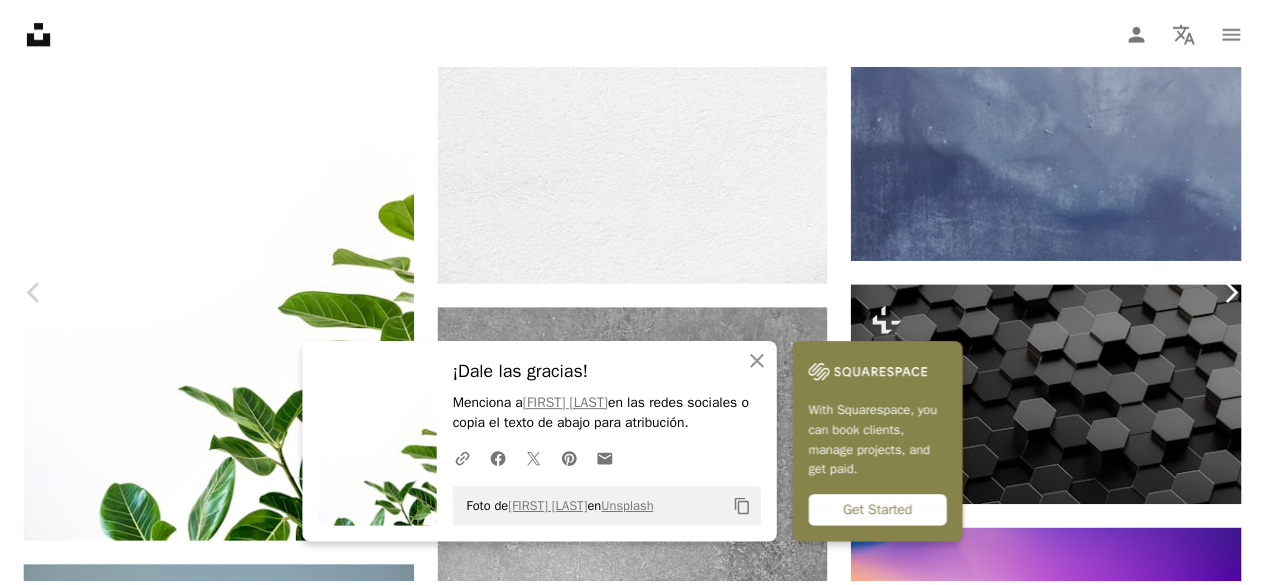 scroll, scrollTop: 0, scrollLeft: 0, axis: both 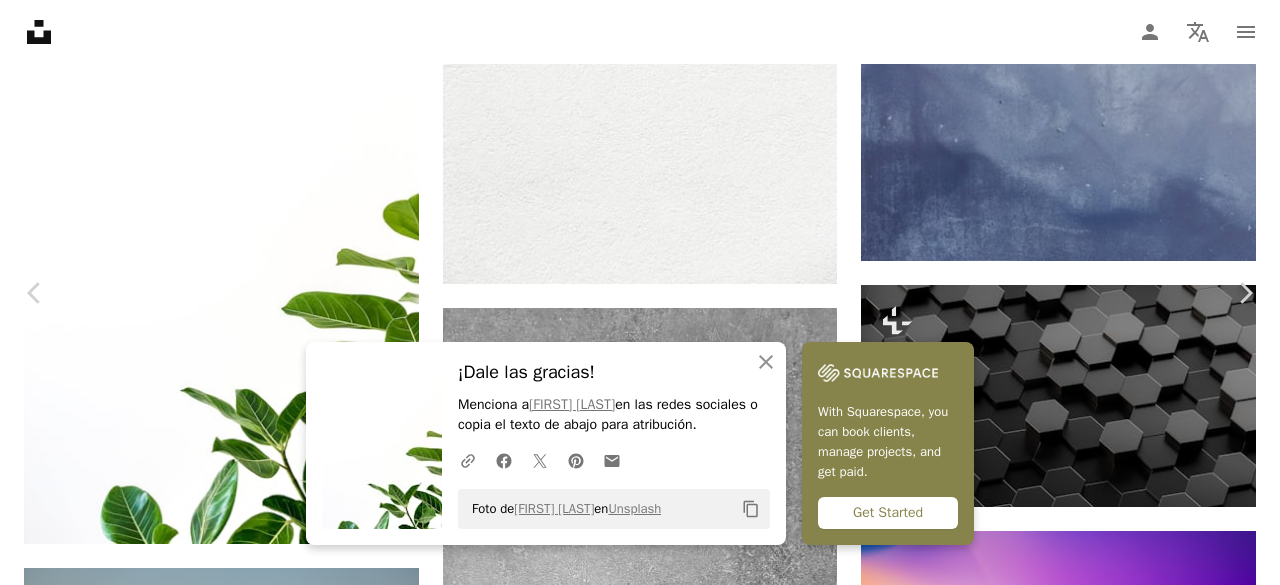 click on "Zoom in" at bounding box center (632, 6330) 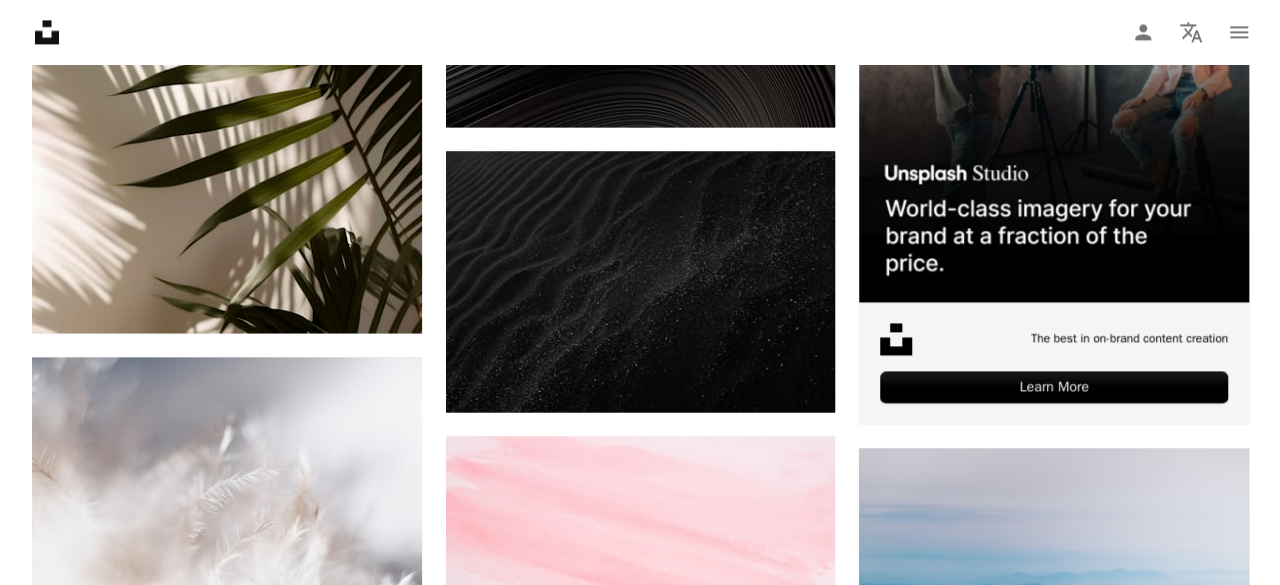 scroll, scrollTop: 9071, scrollLeft: 0, axis: vertical 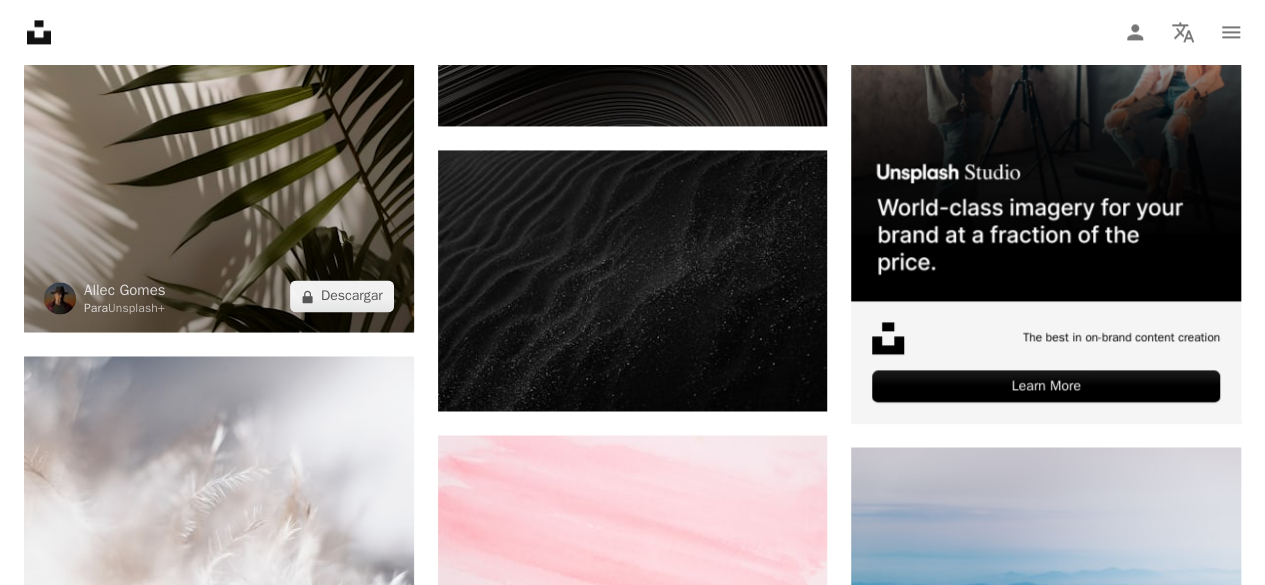 click at bounding box center (219, 41) 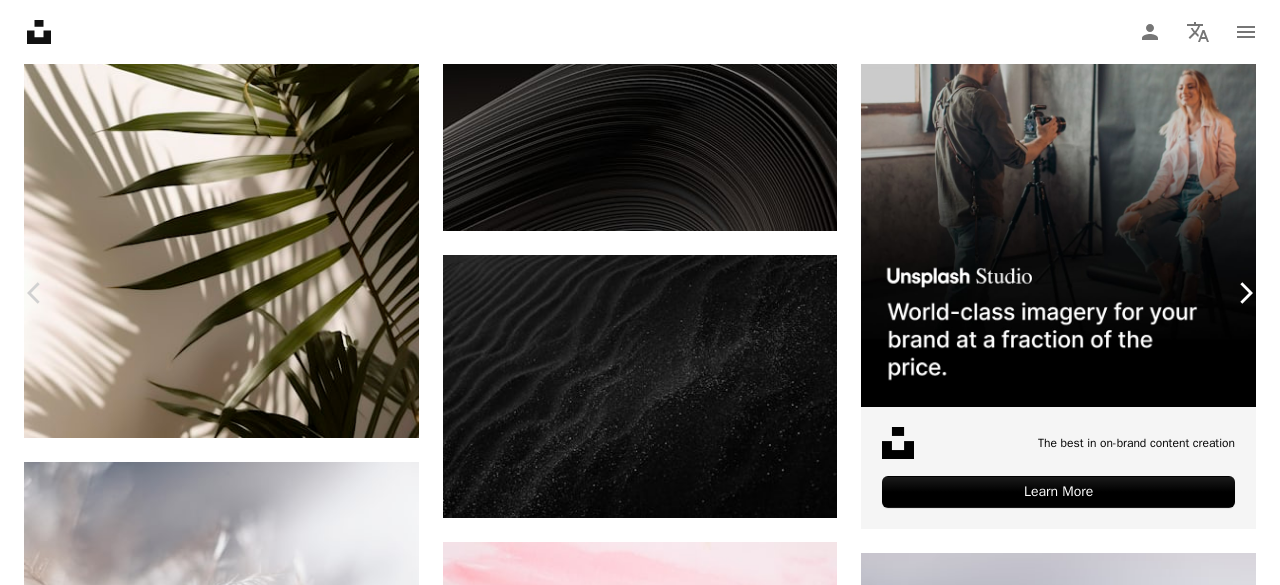 click on "Chevron right" at bounding box center (1245, 293) 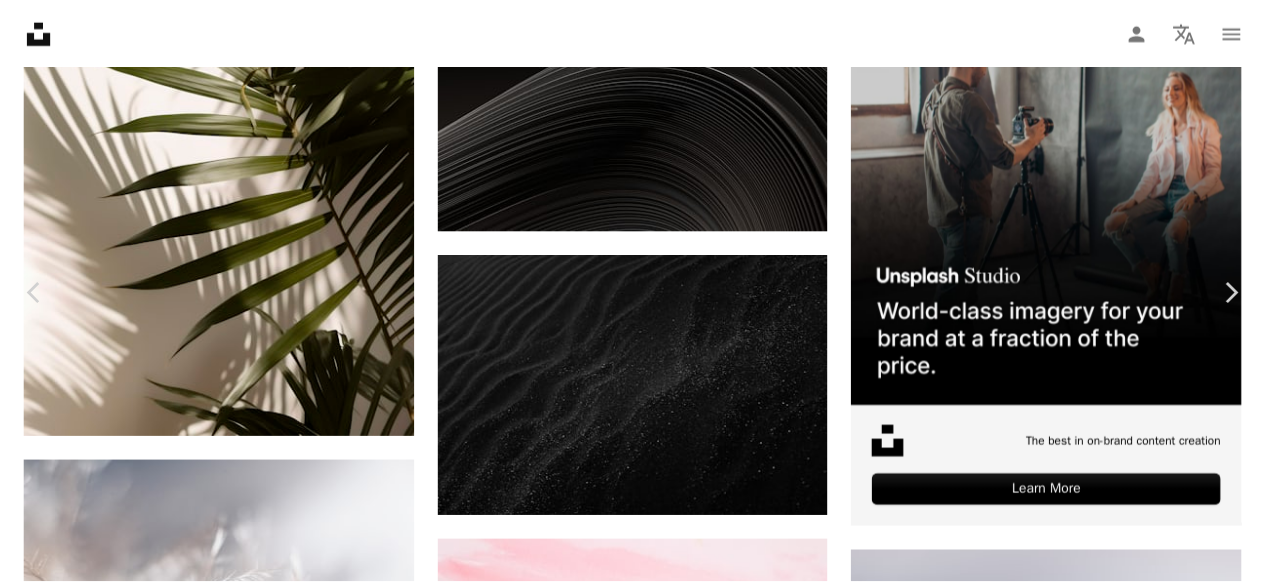 scroll, scrollTop: 85, scrollLeft: 0, axis: vertical 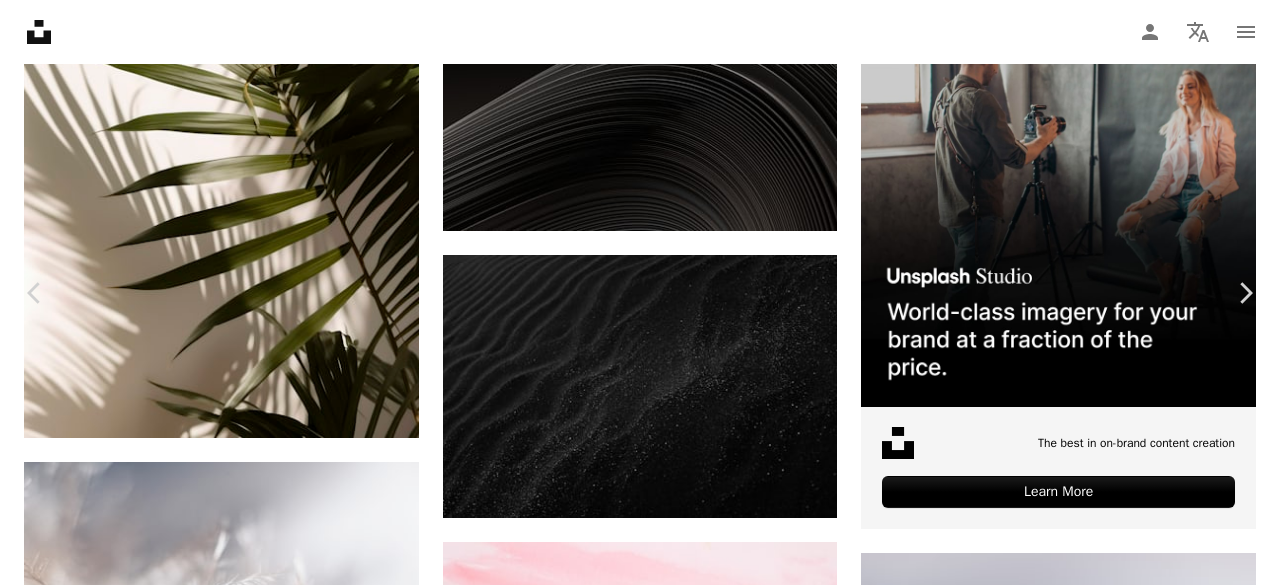 click on "Descargar gratis" at bounding box center [1074, 3983] 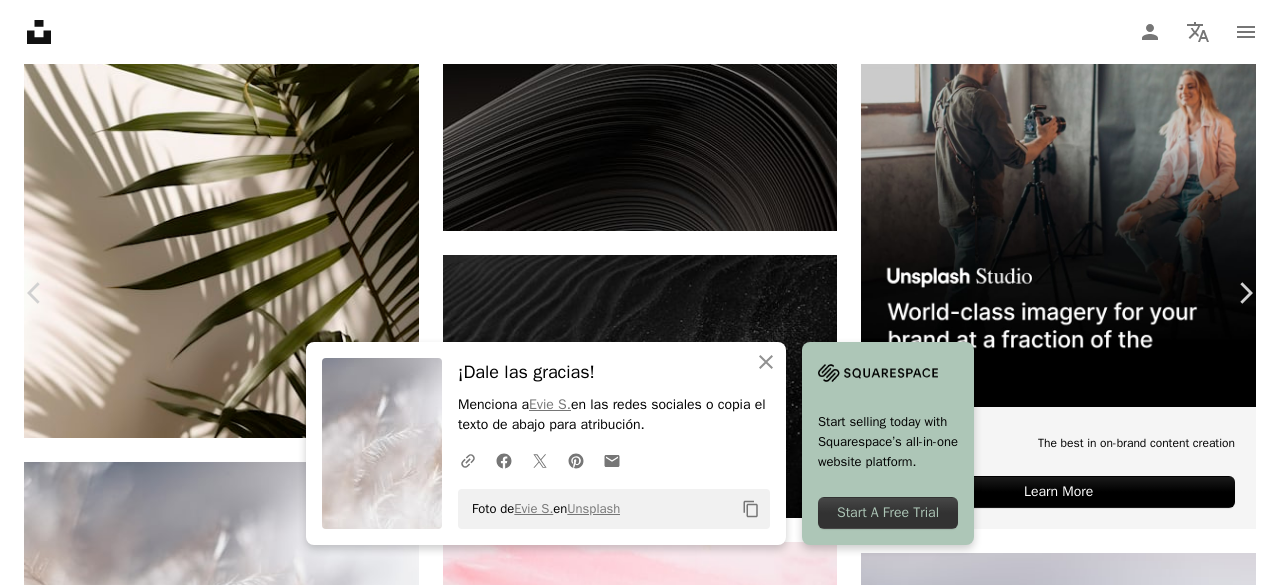 click on "An X shape Chevron left Chevron right An X shape Cerrar ¡Dale las gracias! Menciona a [NAME] en las redes sociales o copia el texto de abajo para atribución. A URL sharing icon (chains) Facebook icon X (formerly Twitter) icon Pinterest icon An envelope Foto de [NAME] en Unsplash
Copy content Start selling today with Squarespace’s all-in-one website platform. Start A Free Trial [NAME] Disponible para contratación A checkmark inside of a circle A heart A plus sign Editar imagen   Plus sign for Unsplash+ Descargar gratis Chevron down Zoom in Visualizaciones 41.976.256 Descargas 455.837 Presentado en Fotos ,  Naturaleza ,  Espiritualidad A forward-right arrow Compartir Info icon Información More Actions Calendar outlined Publicado el  7 de enero de 2018 Camera NIKON CORPORATION, NIKON D750 Safety Uso gratuito bajo la  Licencia Unsplash fondo textura patrón Fondo blanco luz nube Blanco Antecedentes de la naturaleza papel pintado blanco Wallpapers Fondos pluma espiritualidad macro suave  |" at bounding box center (640, 4244) 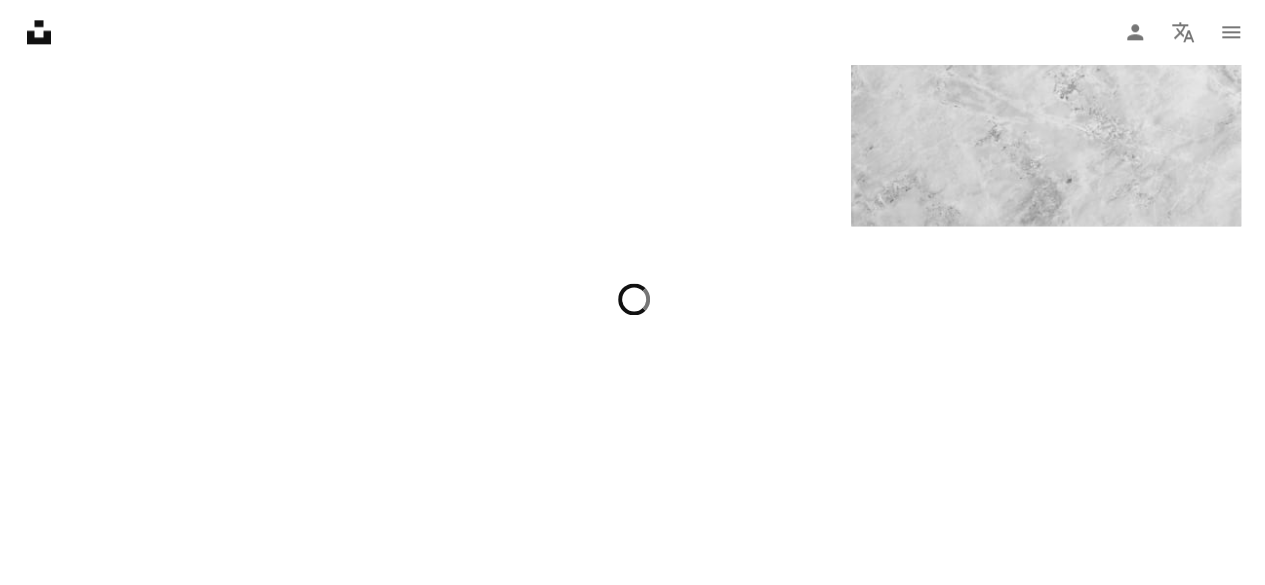 scroll, scrollTop: 12651, scrollLeft: 0, axis: vertical 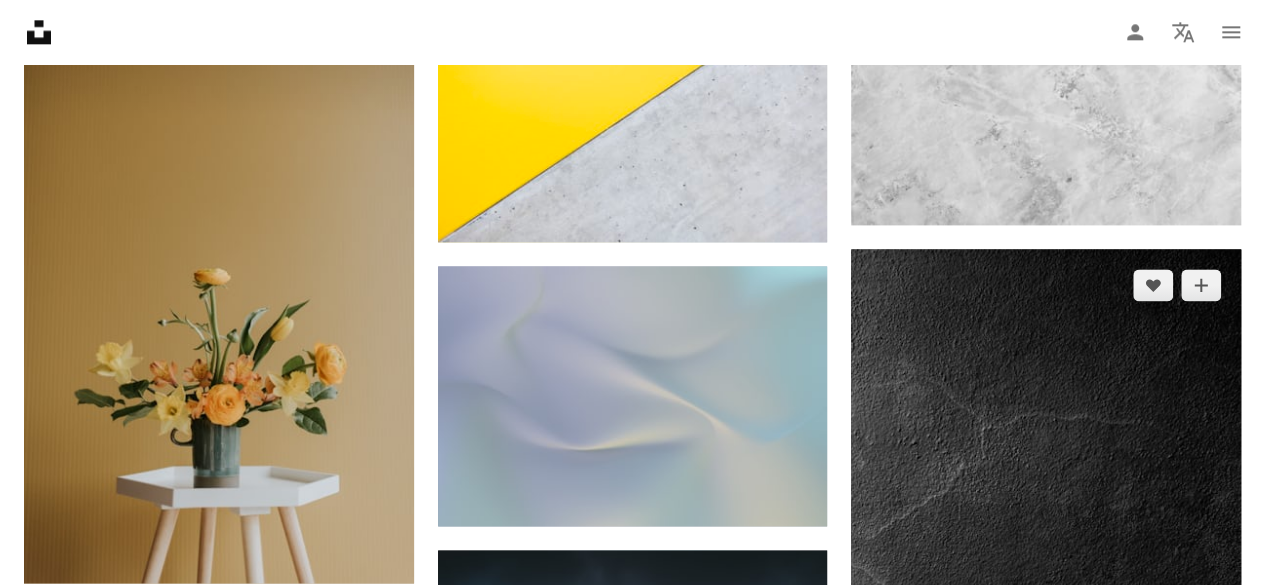click at bounding box center (1046, 509) 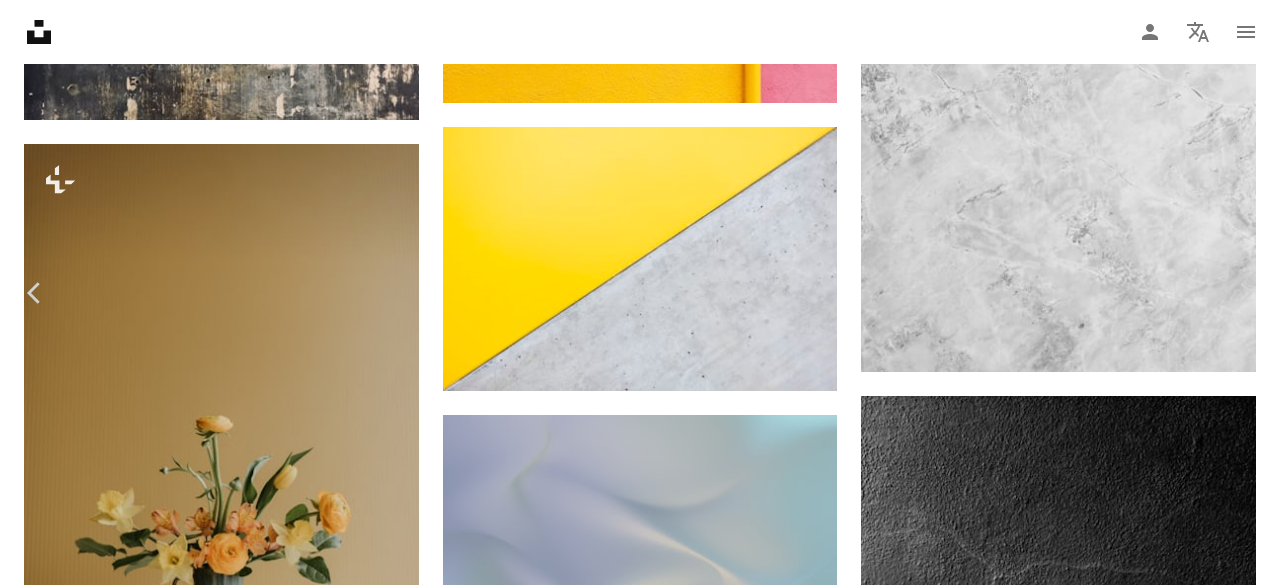 click on "An X shape Chevron left Chevron right [NAME] Disponible para contratación A checkmark inside of a circle A heart A plus sign Editar imagen   Plus sign for Unsplash+ Descargar gratis Chevron down Zoom in Visualizaciones 34.308.266 Descargas 547.301 Presentado en Texturas A forward-right arrow Compartir Info icon Información More Actions Calendar outlined Publicado el  7 de diciembre de 2019 Camera samsung, SM-A705FN Safety Uso gratuito bajo la  Licencia Unsplash fondo textura oscuro patrón fondo de textura papel pintado texturizado Grietas papel tapiz abstracto negro pared gris hormigón Alfombra pizarra Imágenes gratuitas Explora imágenes premium relacionadas en iStock  |  Ahorra un 20 % con el código UNSPLASH20 Ver más en iStock  ↗ Imágenes relacionadas A heart A plus sign Second Breakfast Arrow pointing down Plus sign for Unsplash+ A heart A plus sign Slashio Photography Para  Unsplash+ A lock   Descargar A heart A plus sign engin akyurt Disponible para contratación Arrow pointing down" at bounding box center (640, 3378) 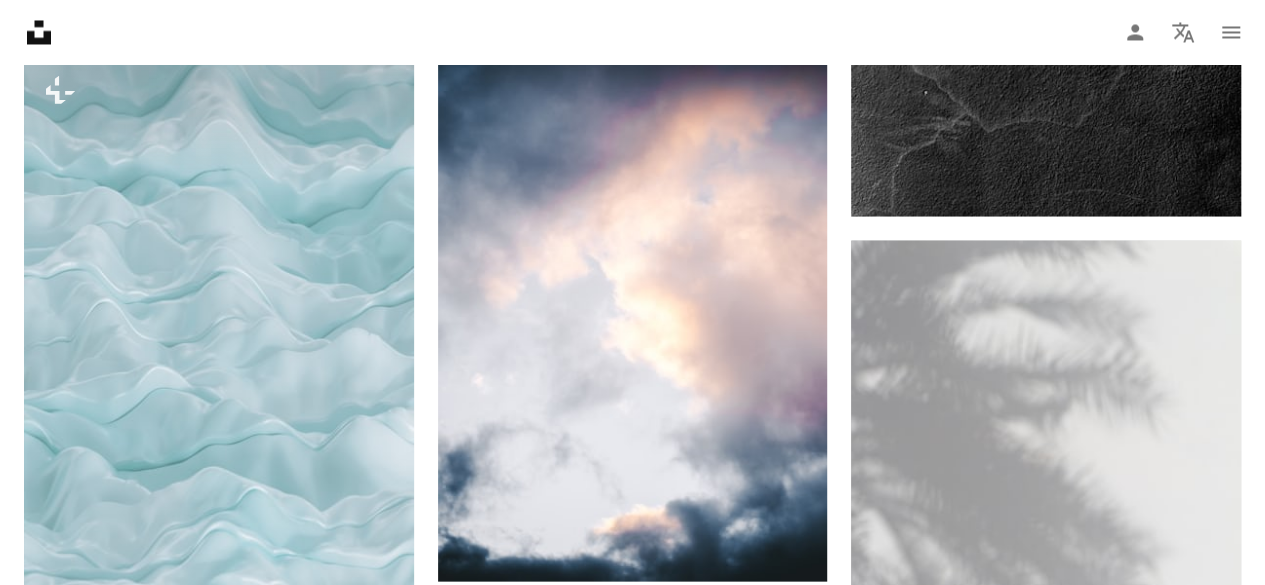 scroll, scrollTop: 13247, scrollLeft: 0, axis: vertical 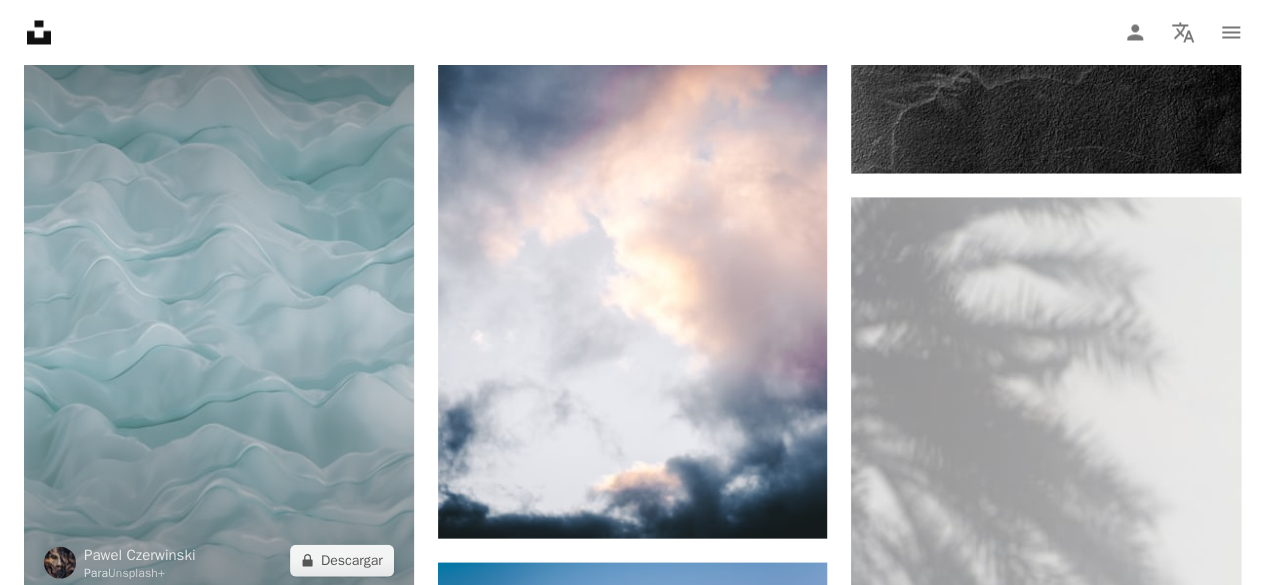click at bounding box center [219, 303] 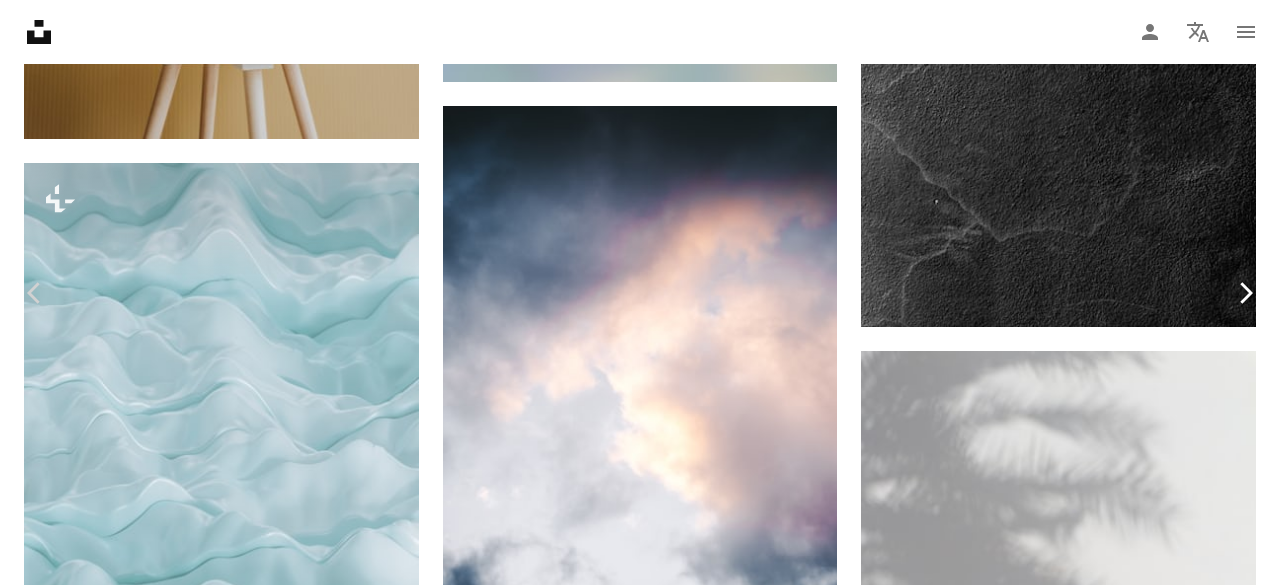 click on "Chevron right" at bounding box center [1245, 293] 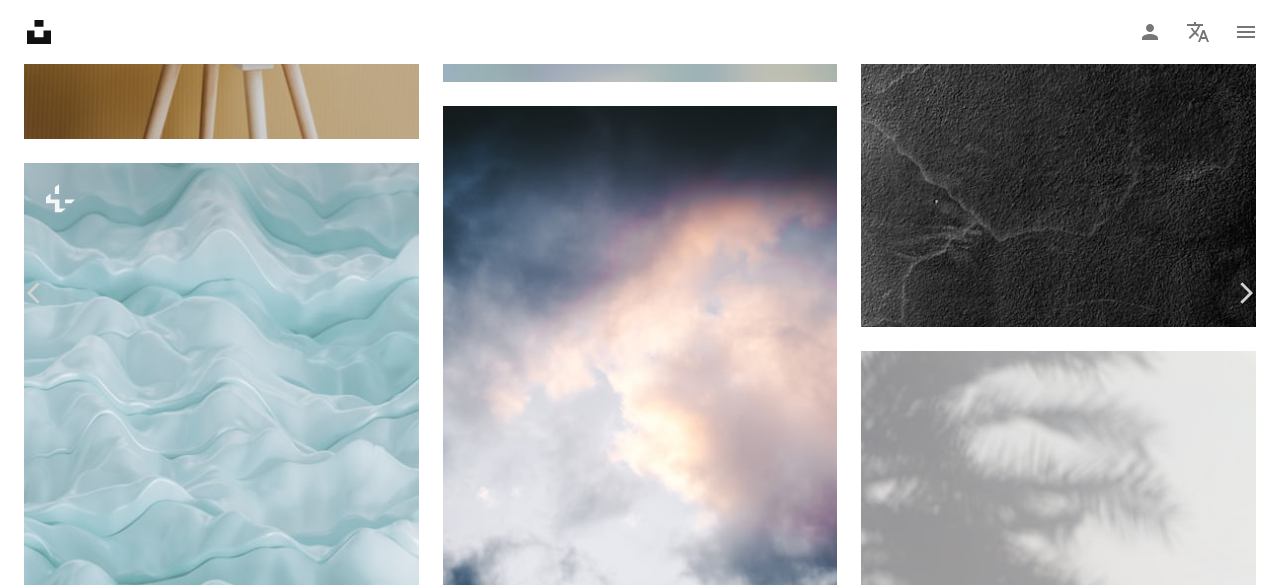 click on "An X shape Chevron left Chevron right [NAME] Disponible para contratación A checkmark inside of a circle A heart A plus sign Editar imagen   Plus sign for Unsplash+ Descargar gratis Chevron down Zoom in Visualizaciones 39.527.182 Descargas 124.122 Presentado en Fotos ,  Renders 3D ,  Texturas A forward-right arrow Compartir Info icon Información More Actions A map marker [CITY], [COUNTRY] Calendar outlined Publicado el  22 de junio de 2021 Safety Uso gratuito bajo la  Licencia Unsplash papel tapiz fondo abstracto textura patrón Imagen digital hacer gris desierto arena Turquía al aire libre suelo duna Imágenes de Creative Commons Explora imágenes premium relacionadas en iStock  |  Ahorra un 20 % con el código UNSPLASH20 Ver más en iStock  ↗ Imágenes relacionadas A heart A plus sign from nio Disponible para contratación A checkmark inside of a circle Arrow pointing down A heart A plus sign Plufow Le Studio Disponible para contratación A checkmark inside of a circle Arrow pointing down" at bounding box center (640, 5890) 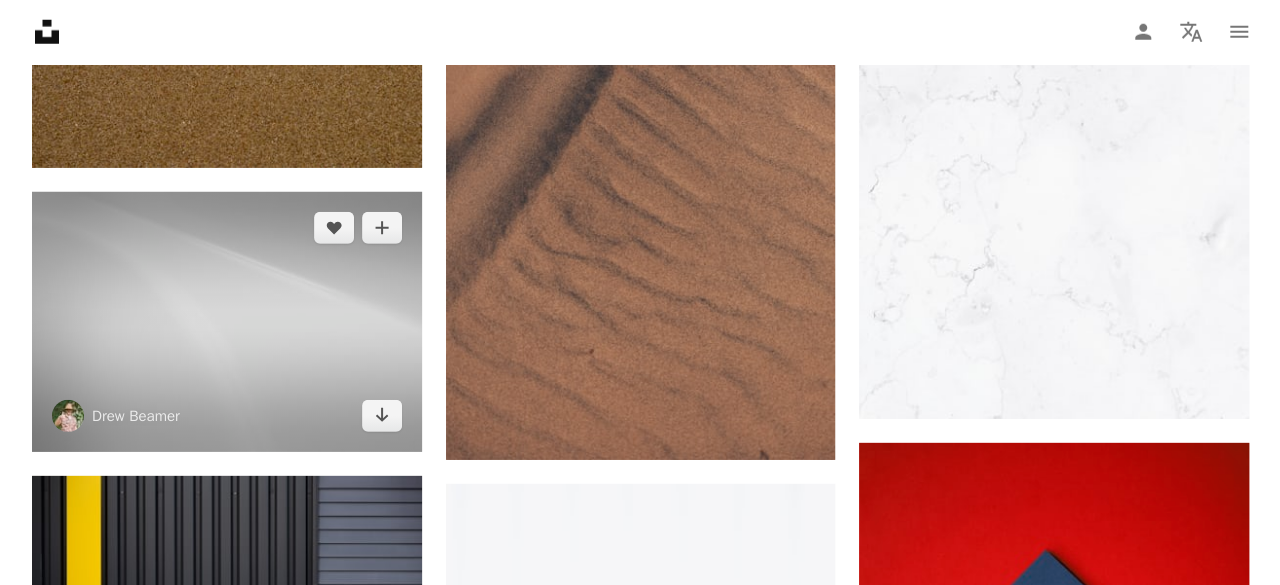 scroll, scrollTop: 14219, scrollLeft: 0, axis: vertical 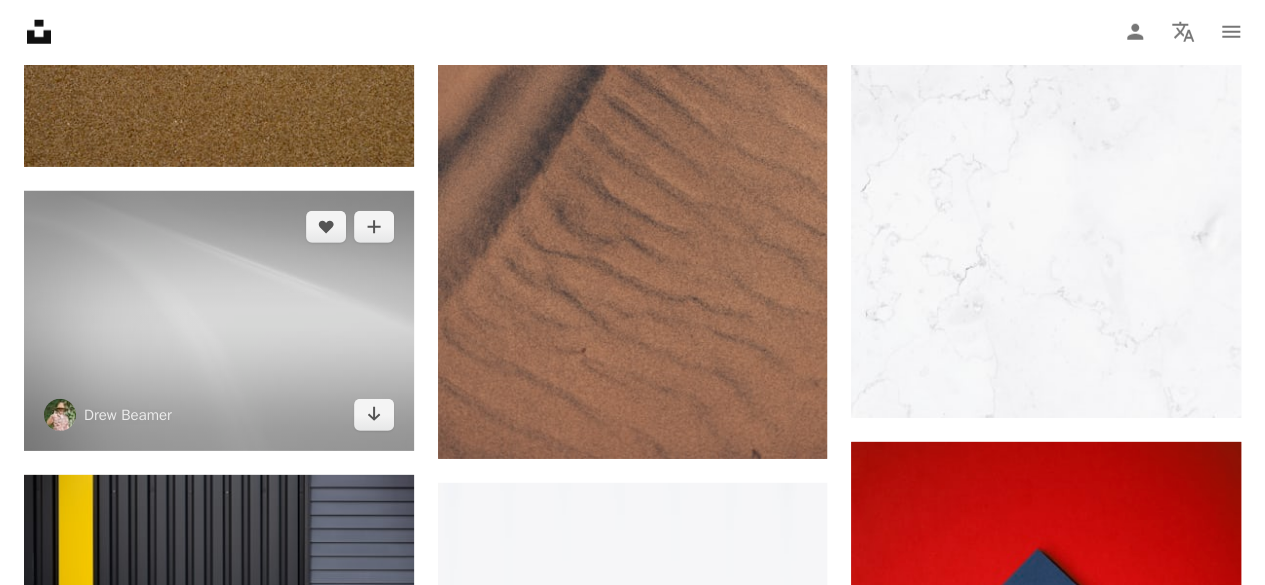 click at bounding box center (219, 321) 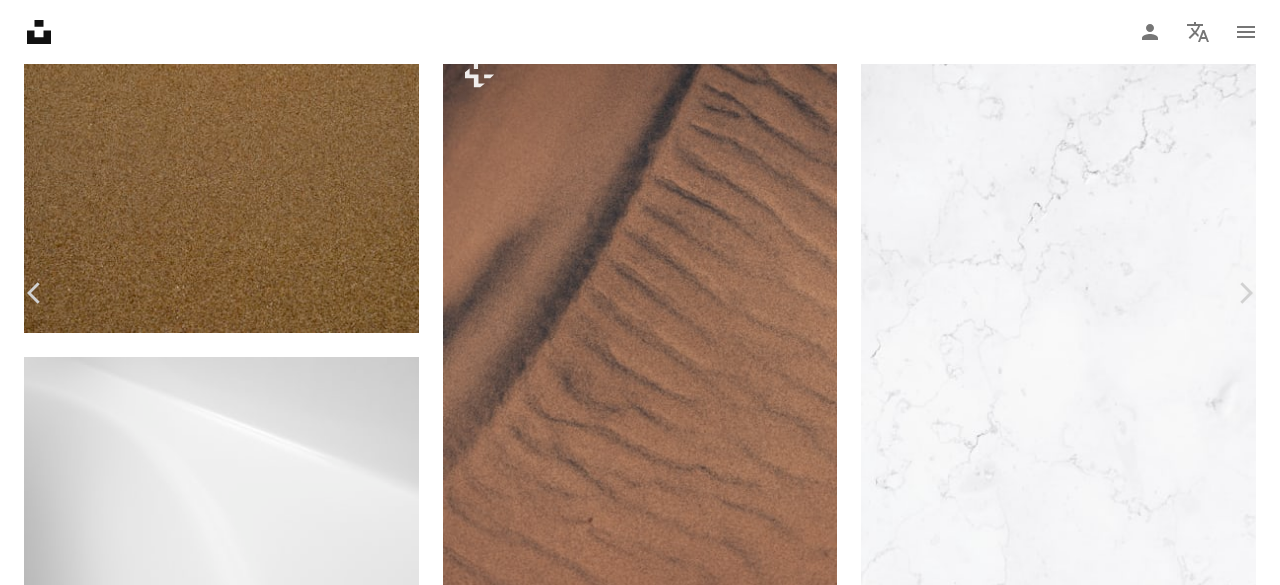 scroll, scrollTop: 512, scrollLeft: 0, axis: vertical 